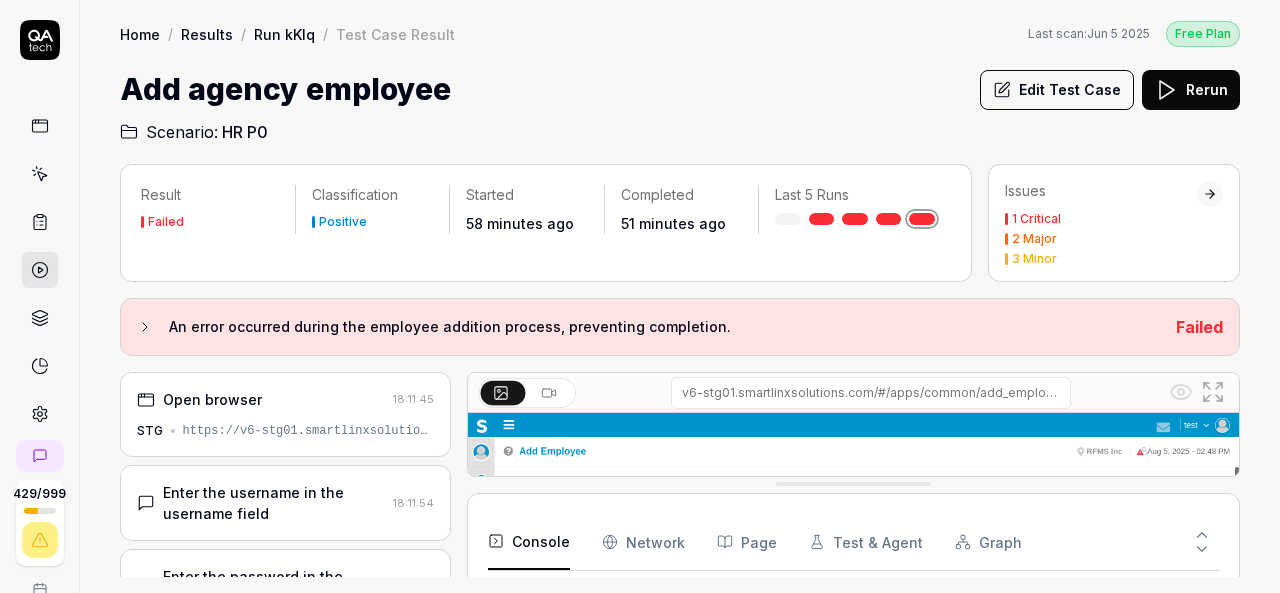 scroll, scrollTop: 0, scrollLeft: 0, axis: both 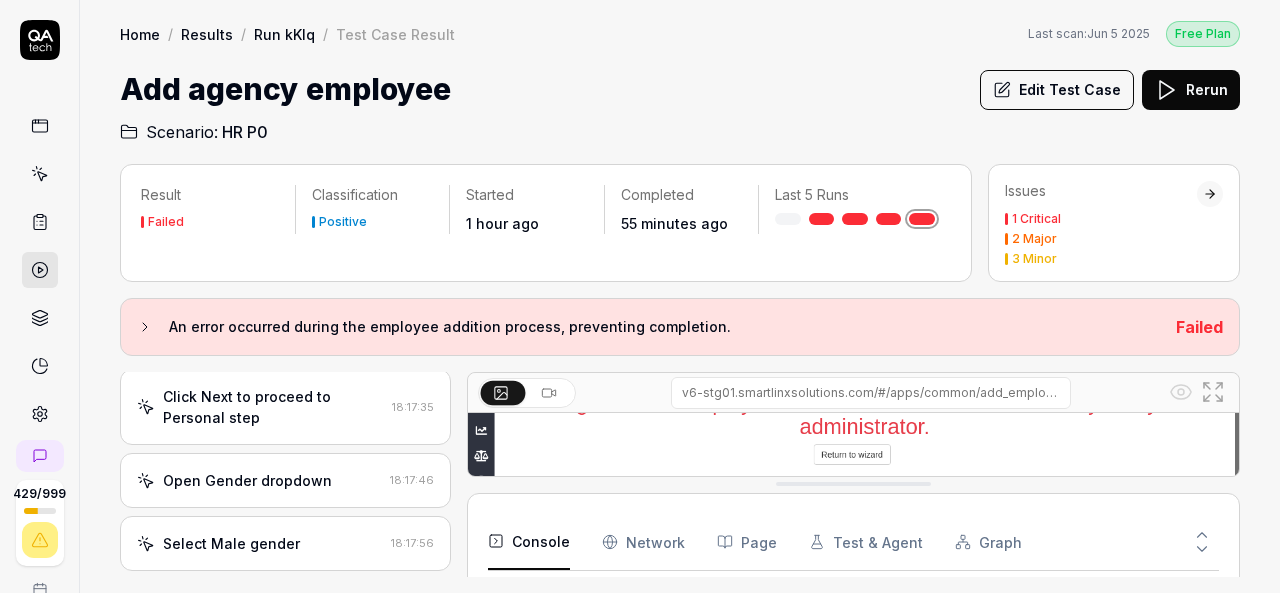 click on "Edit Test Case" at bounding box center [1057, 90] 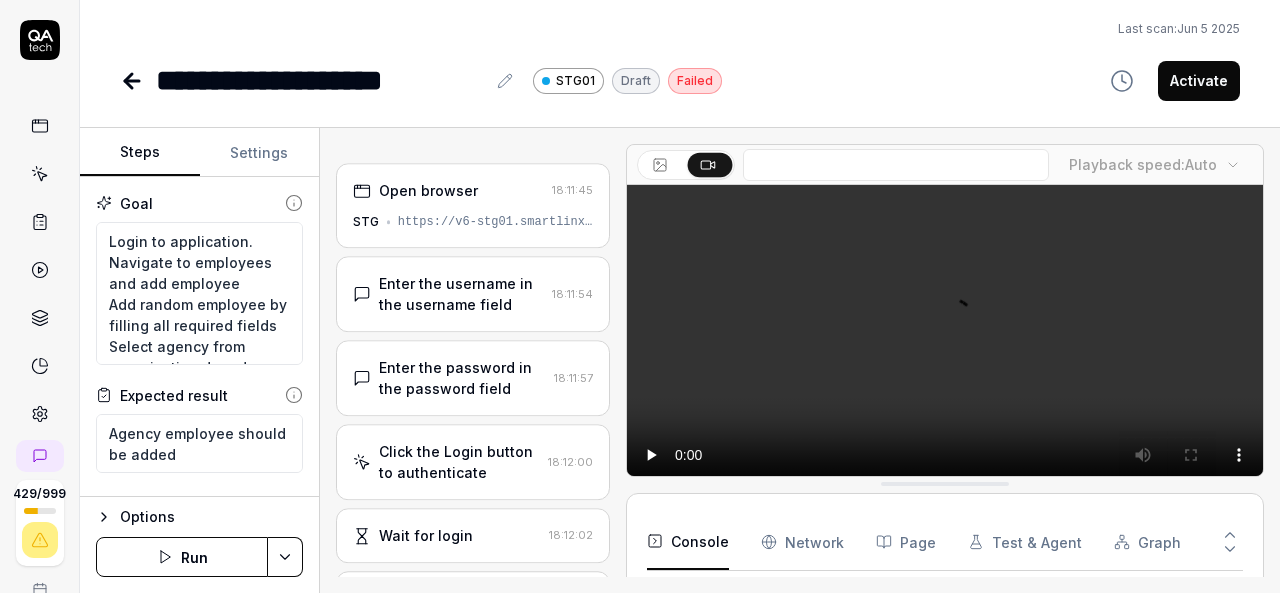 scroll, scrollTop: 430, scrollLeft: 0, axis: vertical 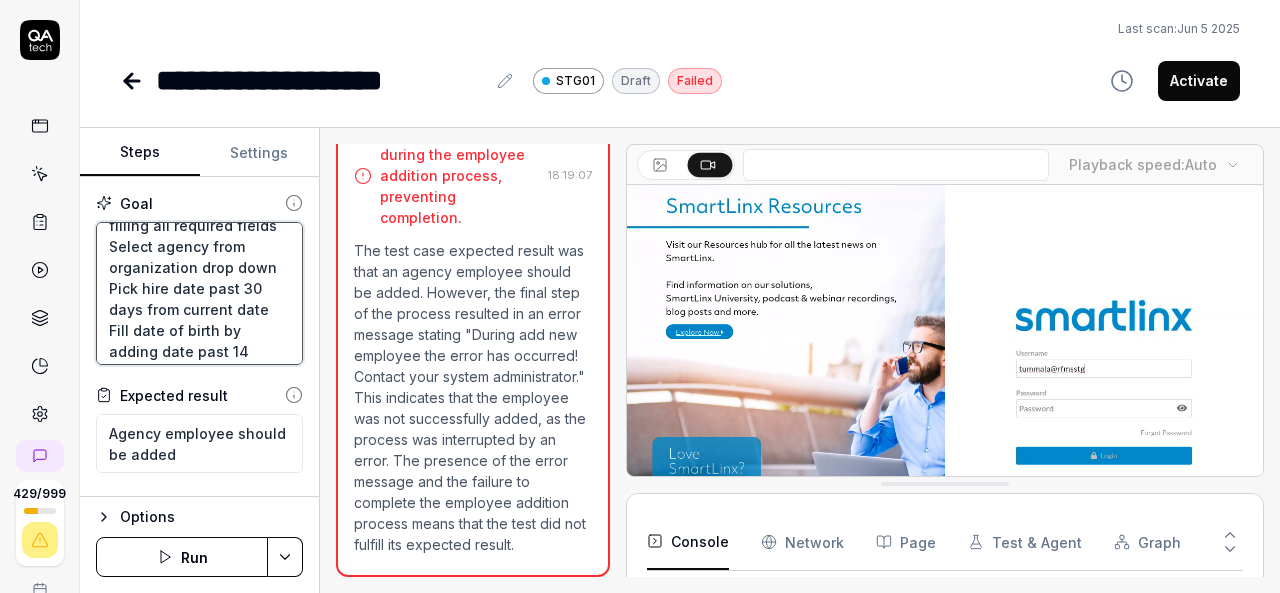 click on "Login to application.
Navigate to employees and add employee
Add random employee by filling all required fields
Select agency from organization drop down
Pick hire date past 30 days from current date
Fill date of birth by adding date past 14 years from the current date
Then click on next button and again next and generate badge id and click on finish button" at bounding box center [199, 293] 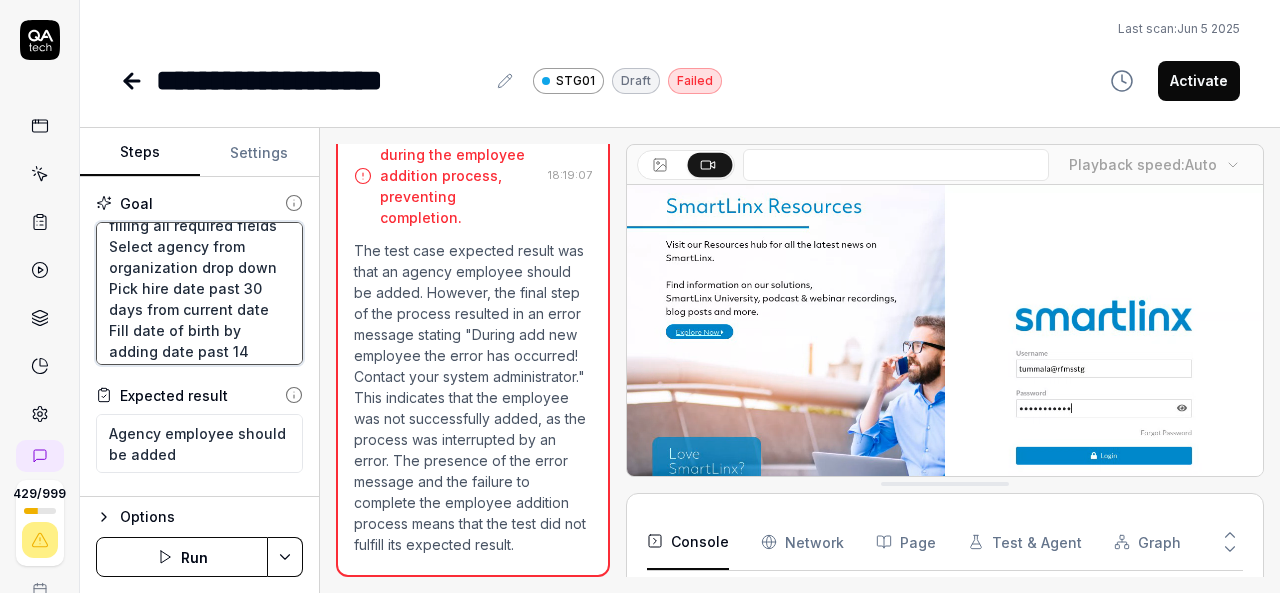 type on "*" 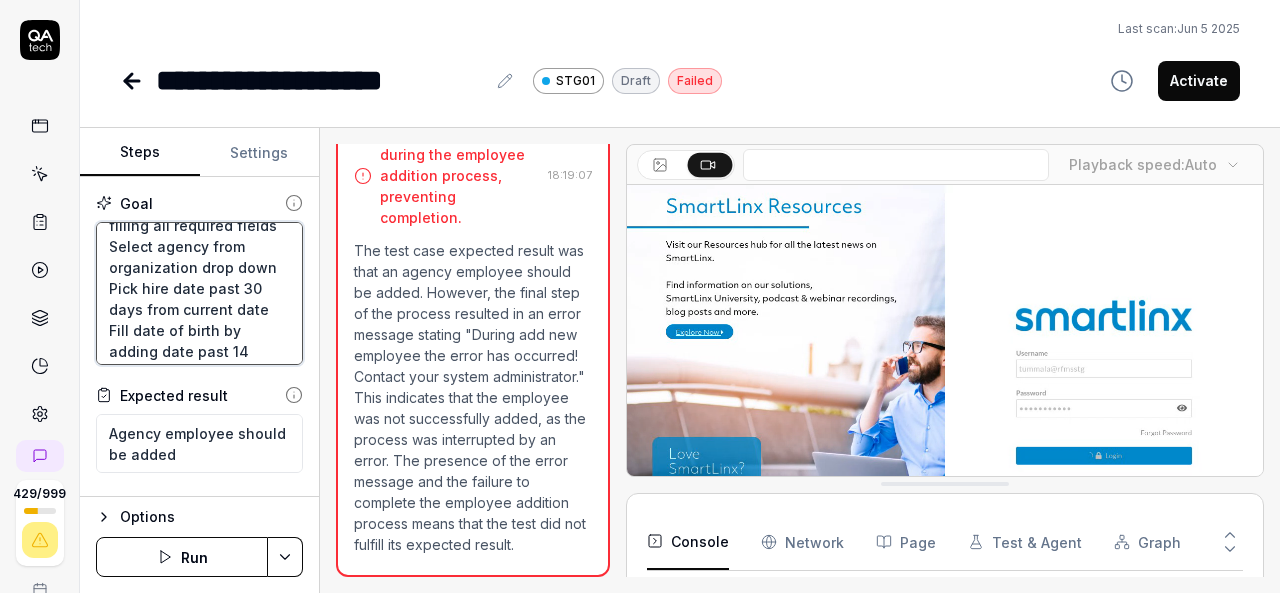 type on "Login to application.
Navigate to employees and add employee
Add random employee by filling all required fields
Select agency from organization drop down
Pick hire date past 30 days from current date
Fill date of birth by adding date past 14 years from the current date
Then click on next button and again next and generate badge id and click on finish button" 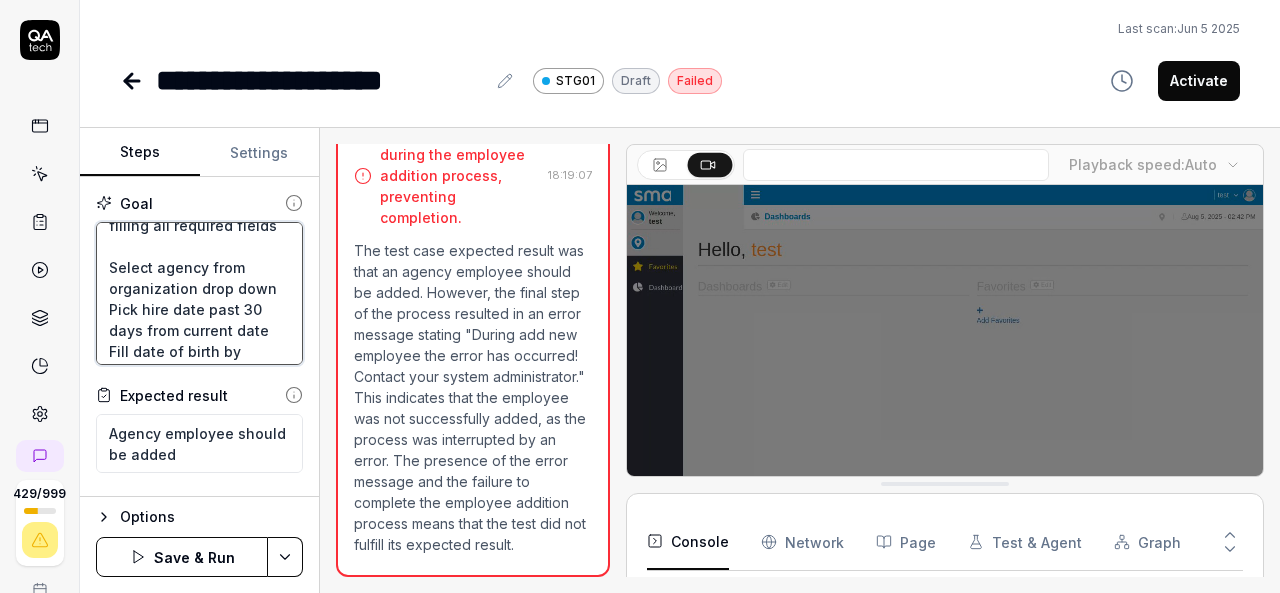 scroll, scrollTop: 120, scrollLeft: 0, axis: vertical 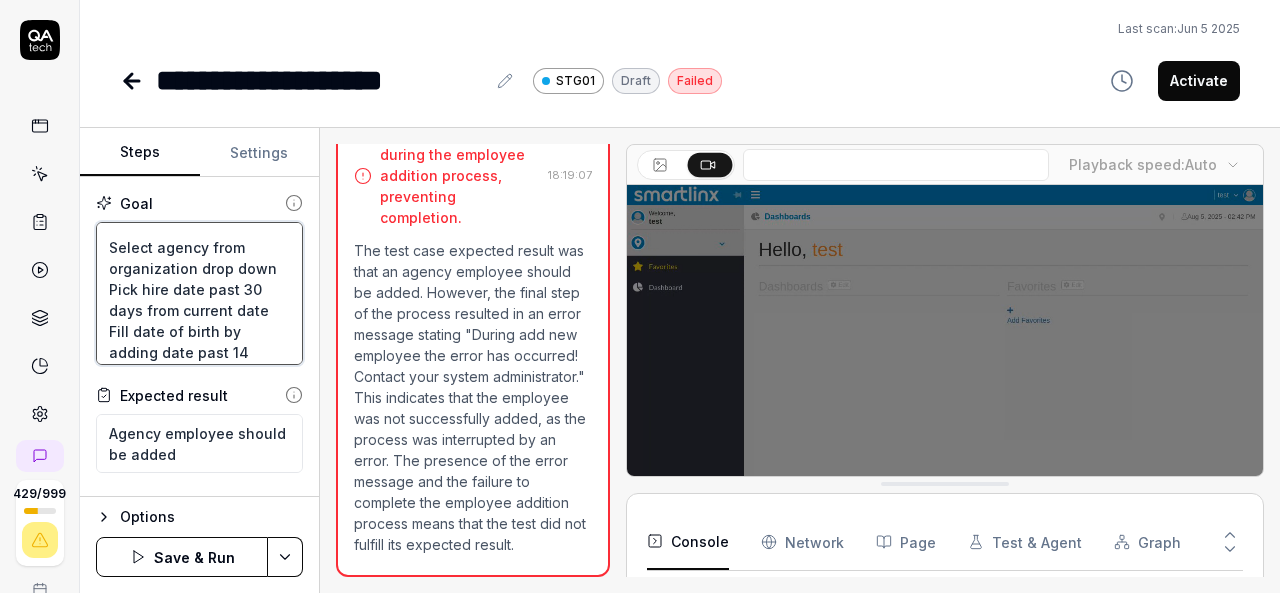 type on "*" 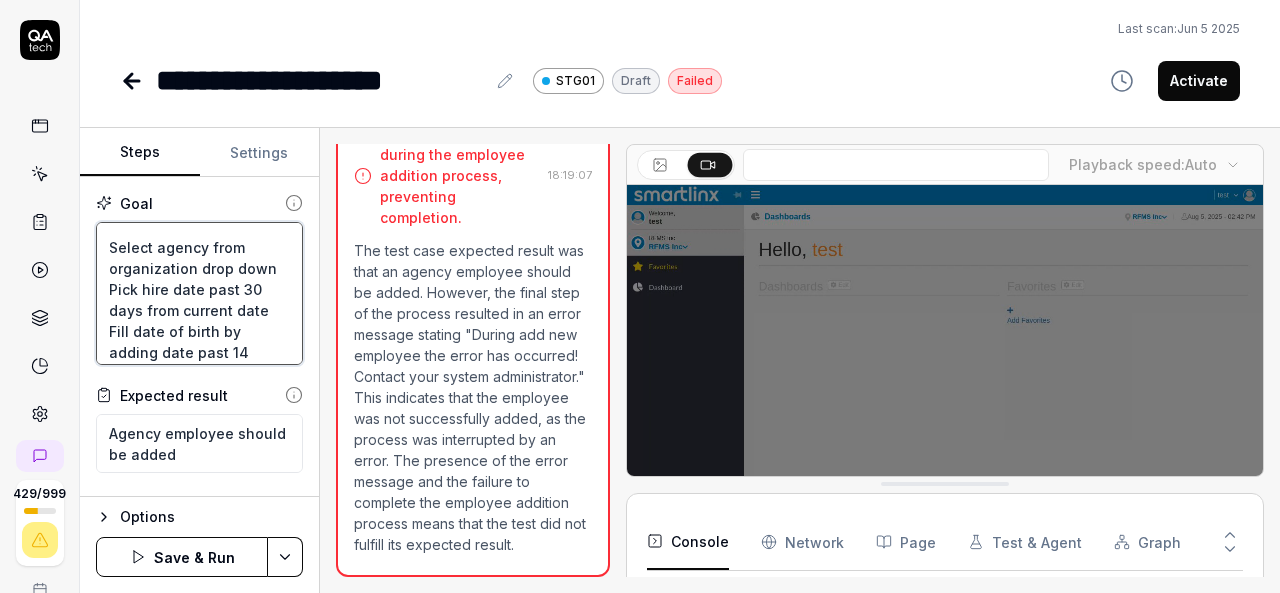 type on "Login to application.
Navigate to employees and add employee
Add random employee by filling all required fields
E
Select agency from organization drop down
Pick hire date past 30 days from current date
Fill date of birth by adding date past 14 years from the current date
Then click on next button and again next and generate badge id and click on finish button" 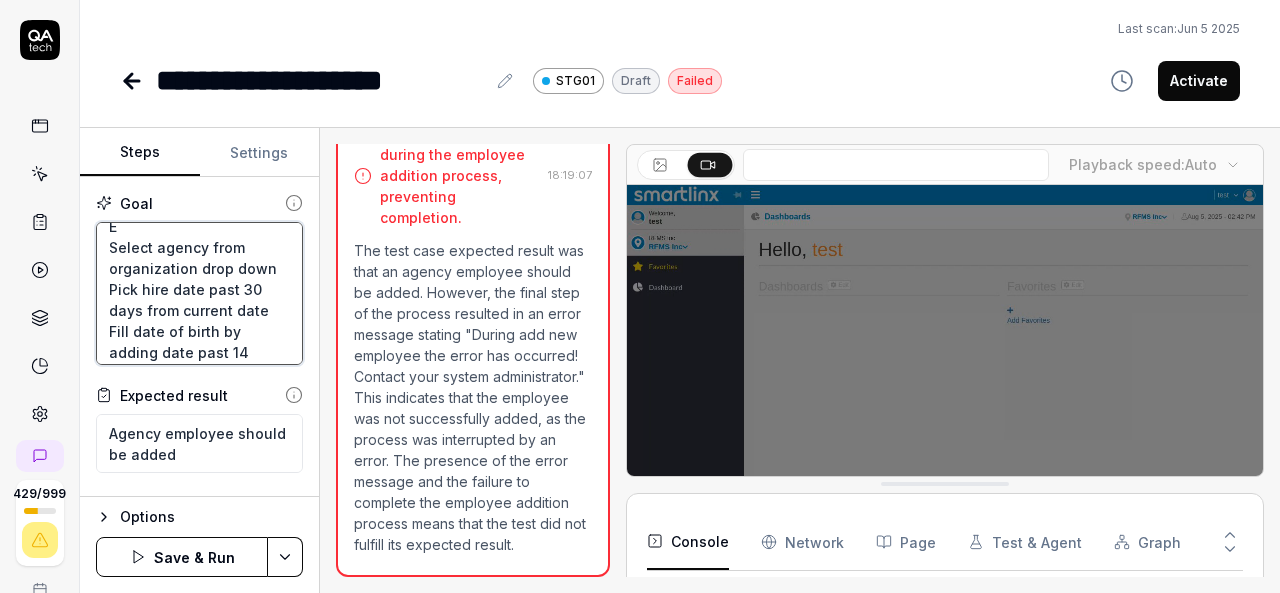 type on "*" 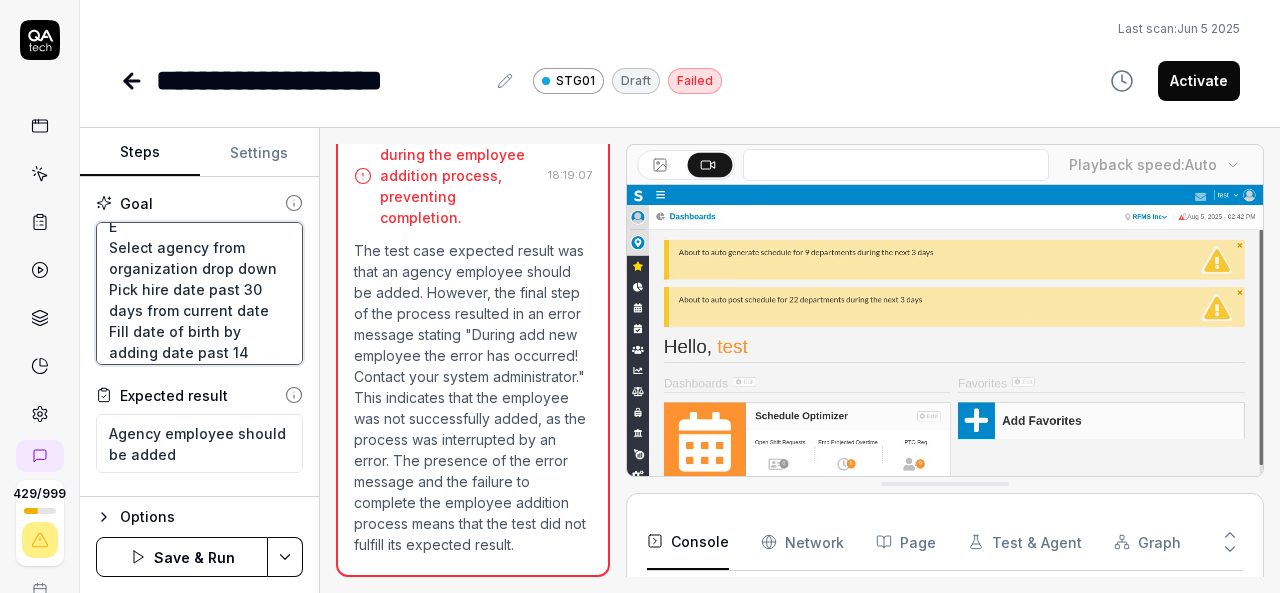 type on "Login to application.
Navigate to employees and add employee
Add random employee by filling all required fields
En
Select agency from organization drop down
Pick hire date past 30 days from current date
Fill date of birth by adding date past 14 years from the current date
Then click on next button and again next and generate badge id and click on finish button" 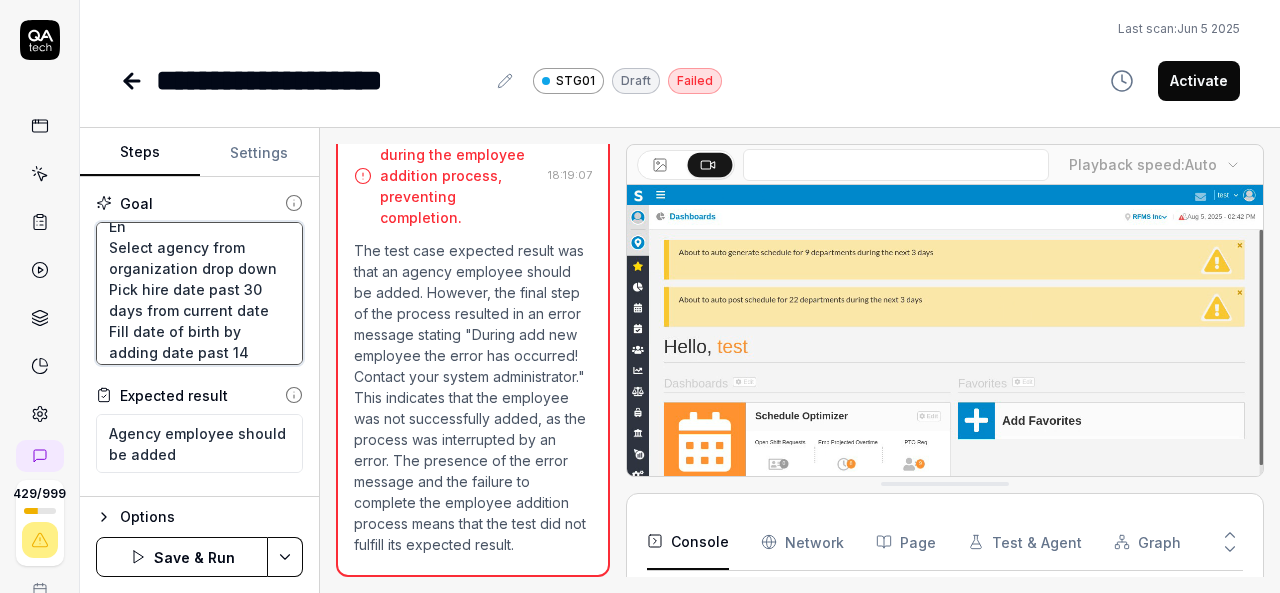 type on "*" 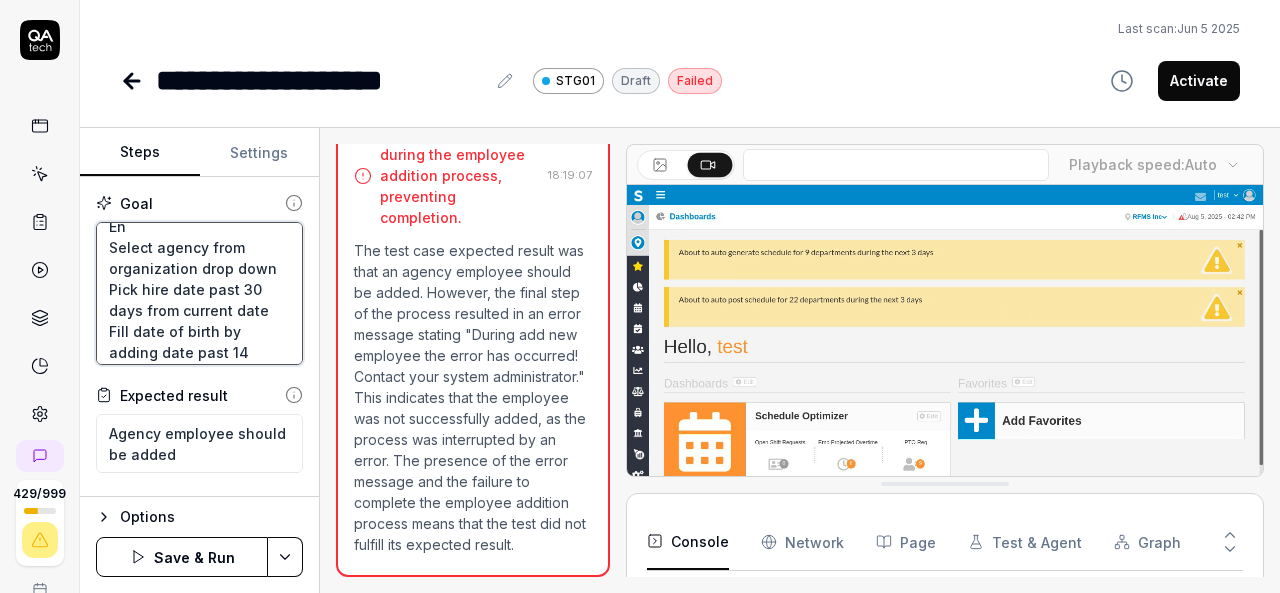 type on "Login to application.
Navigate to employees and add employee
Add random employee by filling all required fields
Ent
Select agency from organization drop down
Pick hire date past 30 days from current date
Fill date of birth by adding date past 14 years from the current date
Then click on next button and again next and generate badge id and click on finish button" 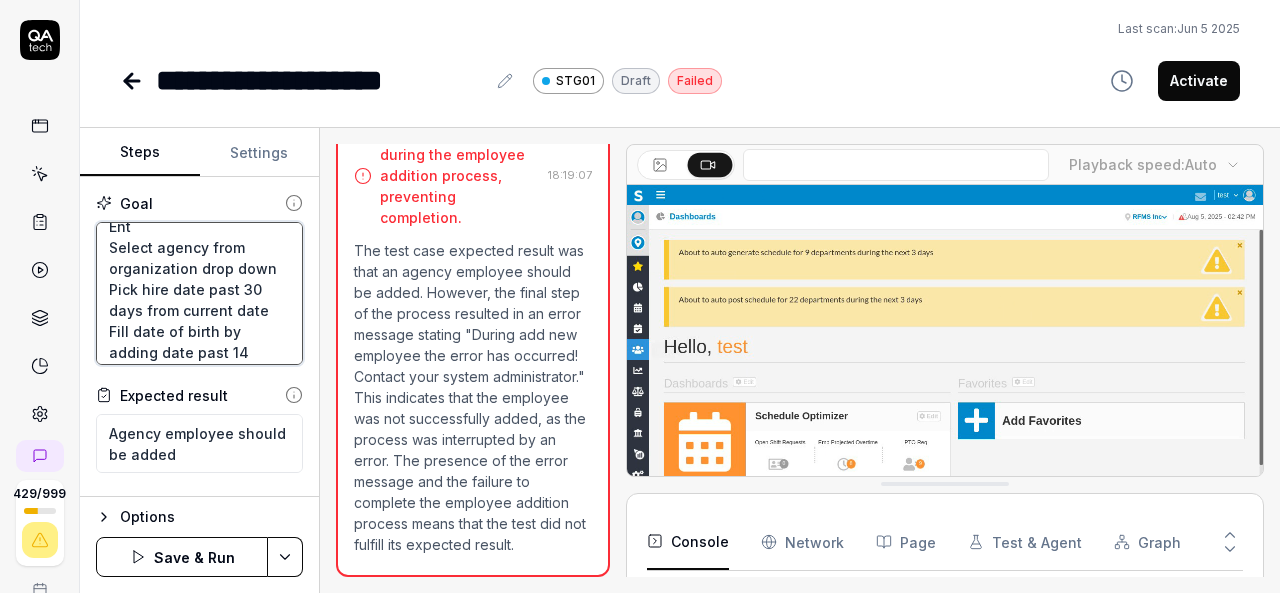 type on "*" 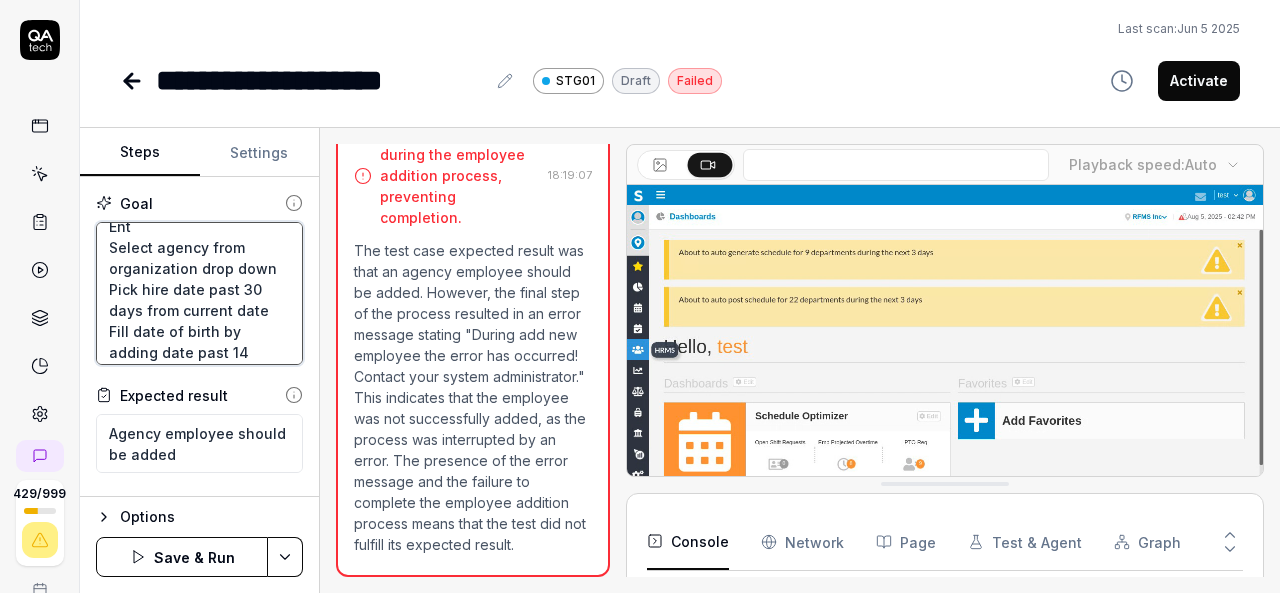 type on "Login to application.
Navigate to employees and add employee
Add random employee by filling all required fields
Ente
Select agency from organization drop down
Pick hire date past 30 days from current date
Fill date of birth by adding date past 14 years from the current date
Then click on next button and again next and generate badge id and click on finish button" 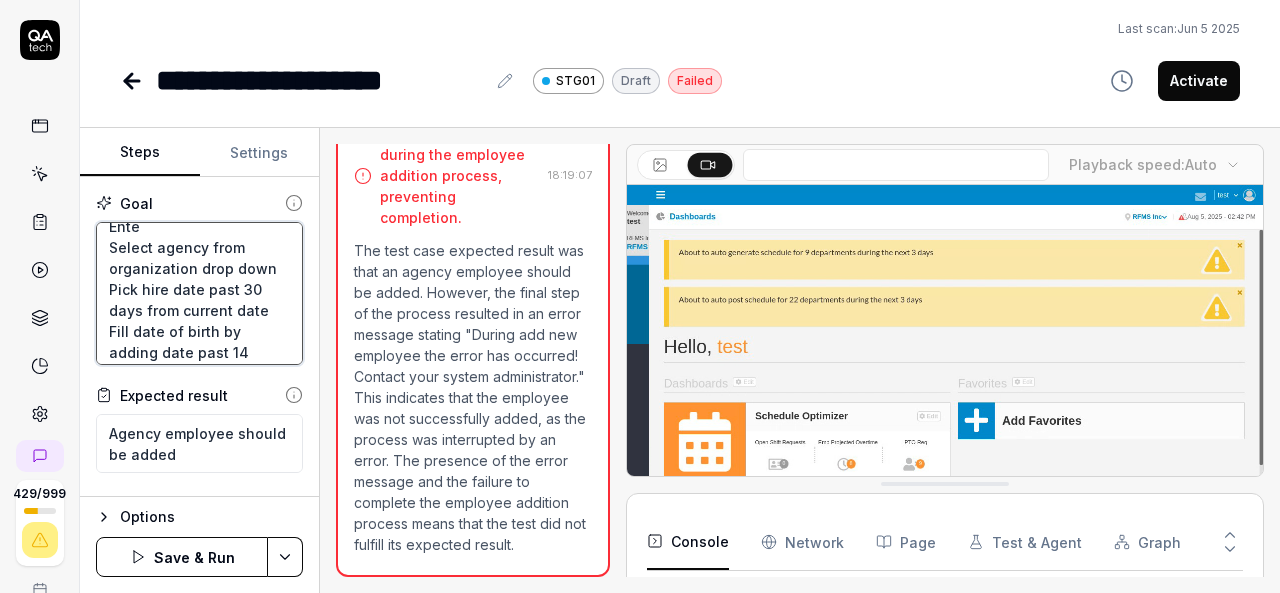 type on "*" 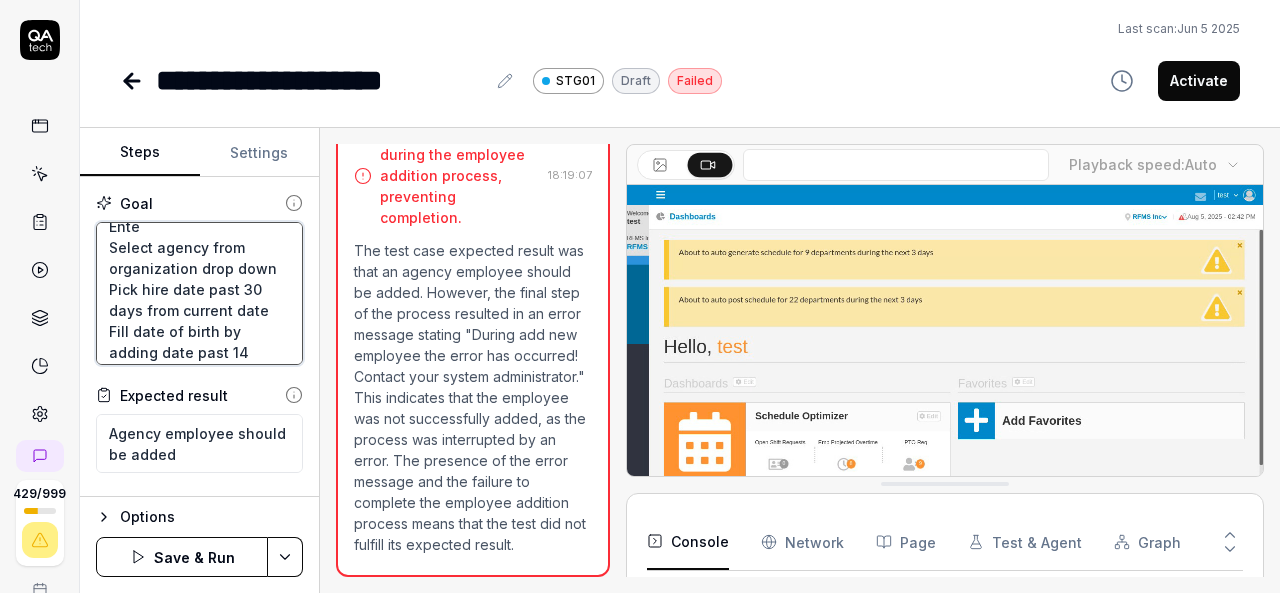 type on "Login to application.
Navigate to employees and add employee
Add random employee by filling all required fields
Enter
Select agency from organization drop down
Pick hire date past 30 days from current date
Fill date of birth by adding date past 14 years from the current date
Then click on next button and again next and generate badge id and click on finish button" 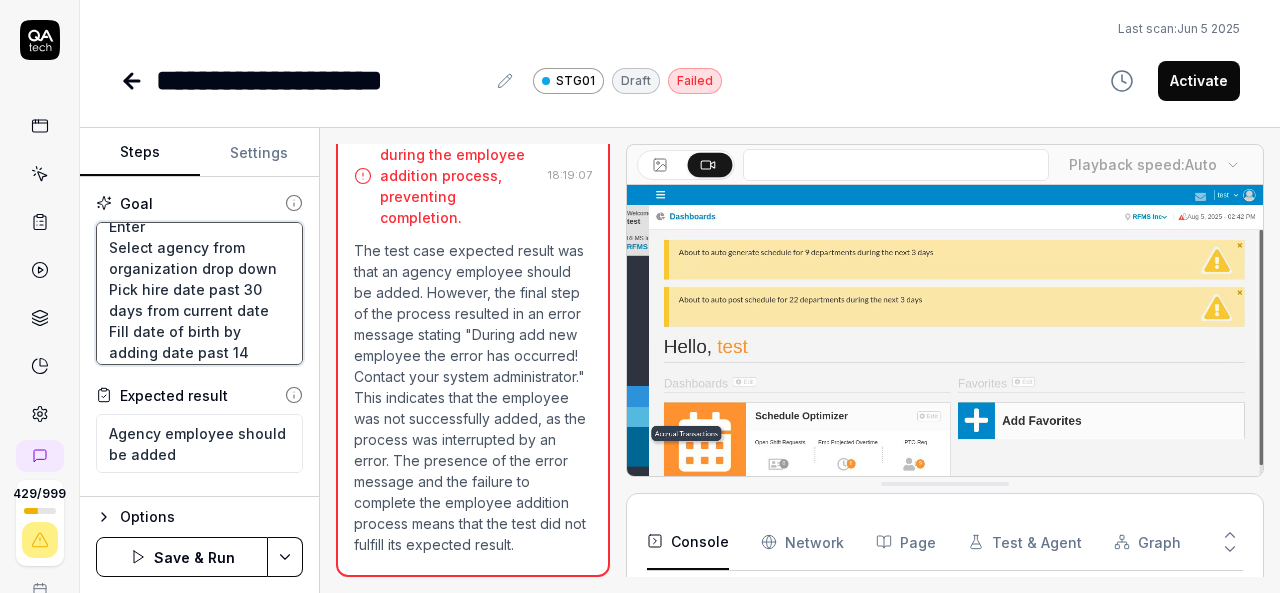 type on "*" 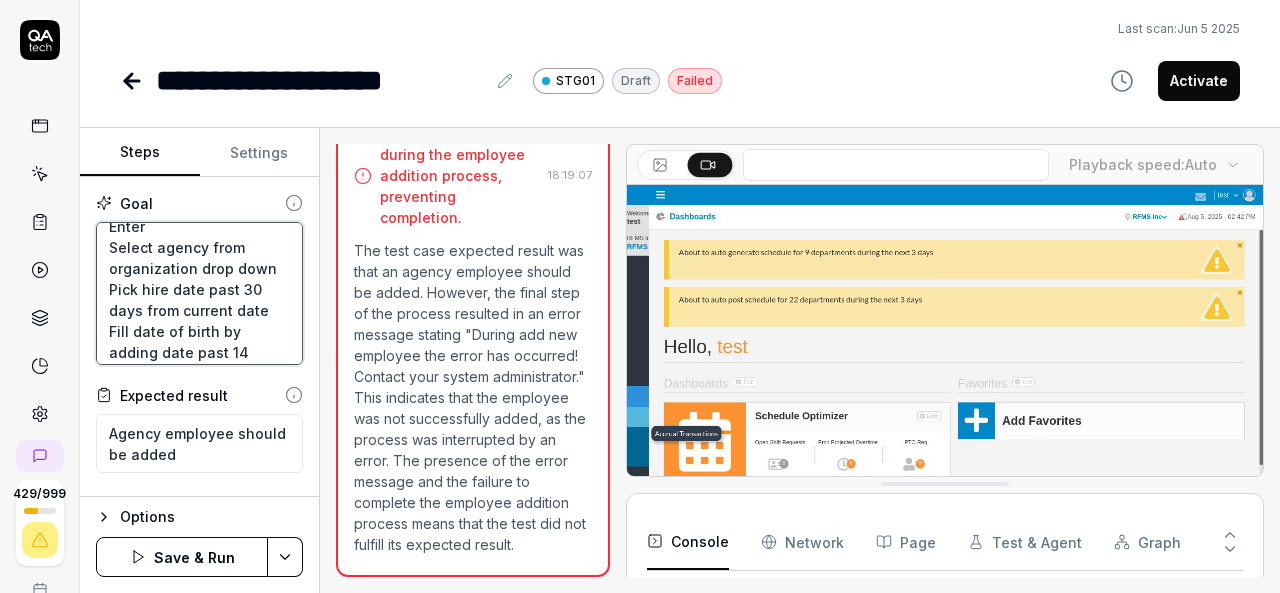 type on "Login to application.
Navigate to employees and add employee
Add random employee by filling all required fields
Enter
Select agency from organization drop down
Pick hire date past 30 days from current date
Fill date of birth by adding date past 14 years from the current date
Then click on next button and again next and generate badge id and click on finish button" 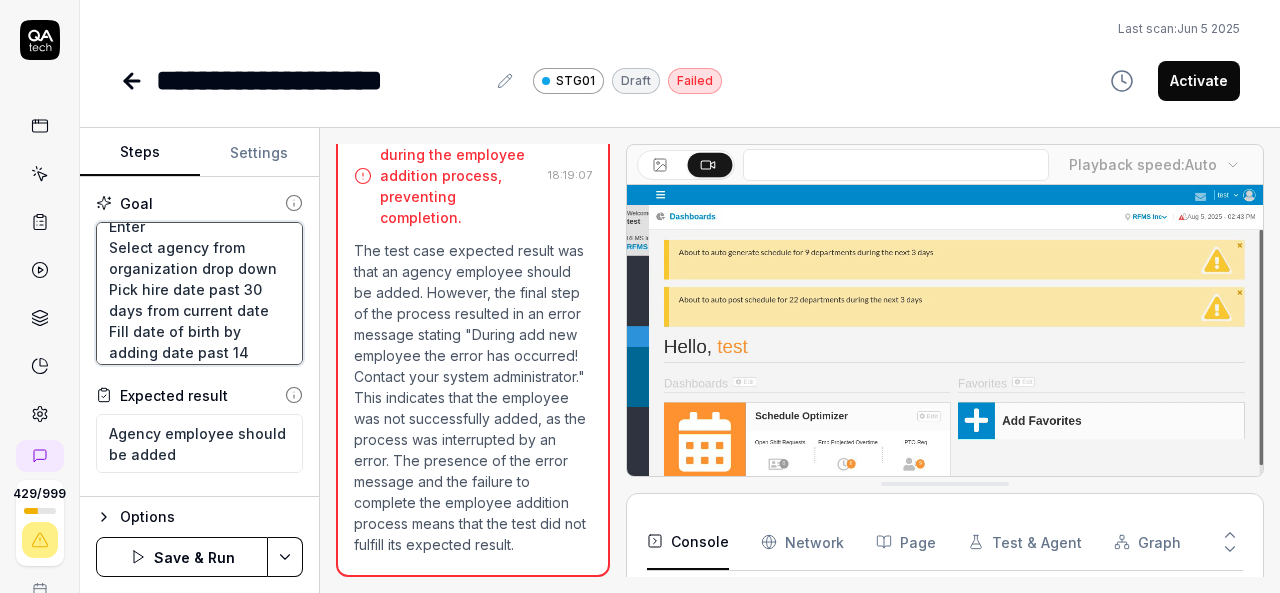 type on "*" 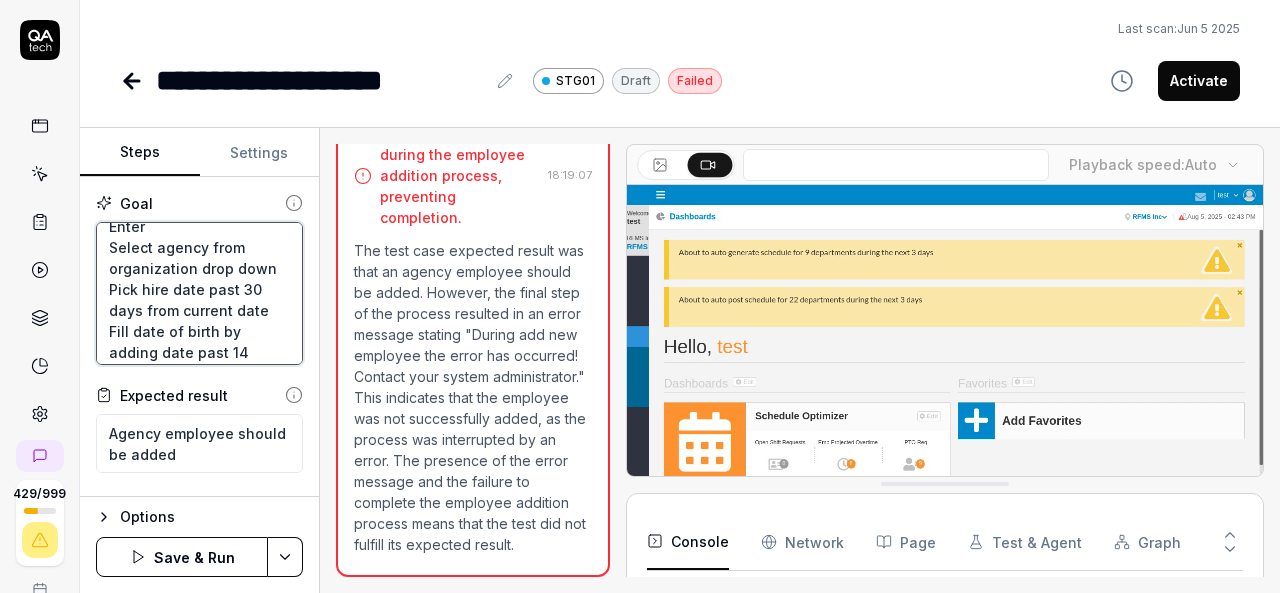 type on "Login to application.
Navigate to employees and add employee
Add random employee by filling all required fields
Enter S
Select agency from organization drop down
Pick hire date past 30 days from current date
Fill date of birth by adding date past 14 years from the current date
Then click on next button and again next and generate badge id and click on finish button" 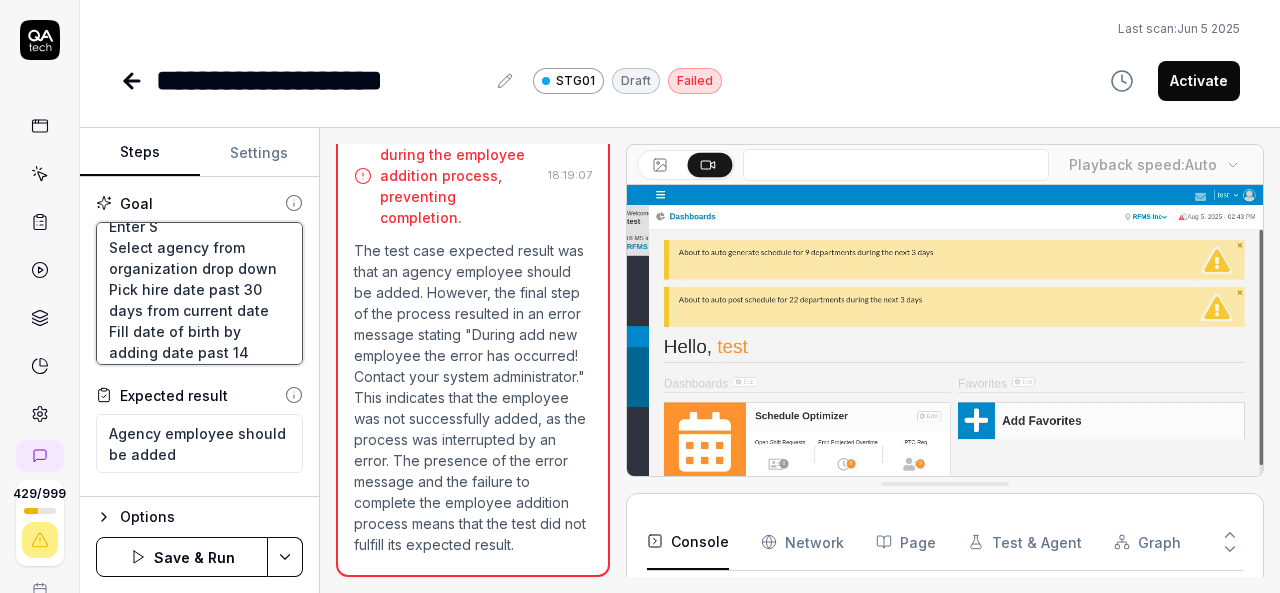 type on "*" 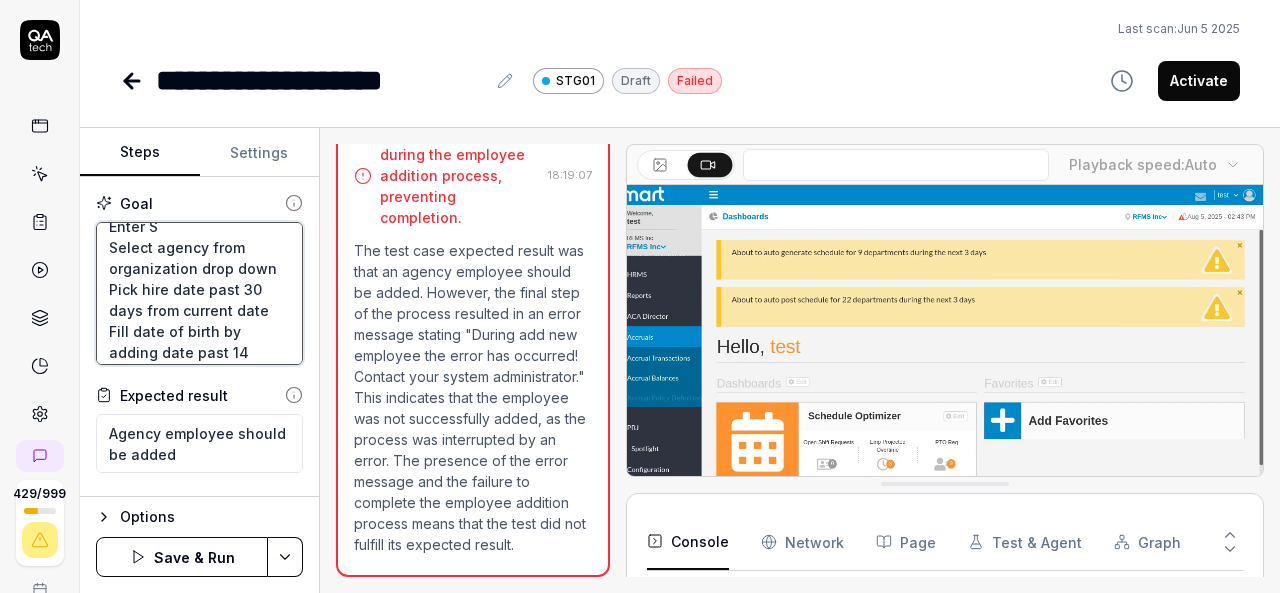 type on "Login to application.
Navigate to employees and add employee
Add random employee by filling all required fields
Enter SS
Select agency from organization drop down
Pick hire date past 30 days from current date
Fill date of birth by adding date past 14 years from the current date
Then click on next button and again next and generate badge id and click on finish button" 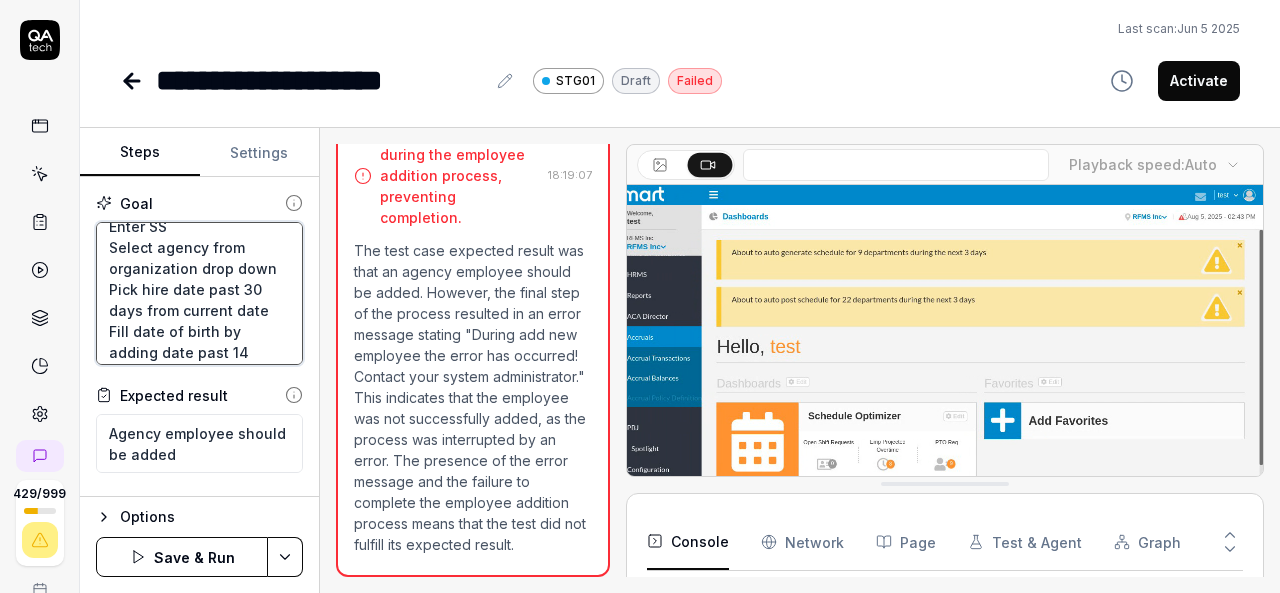 type on "*" 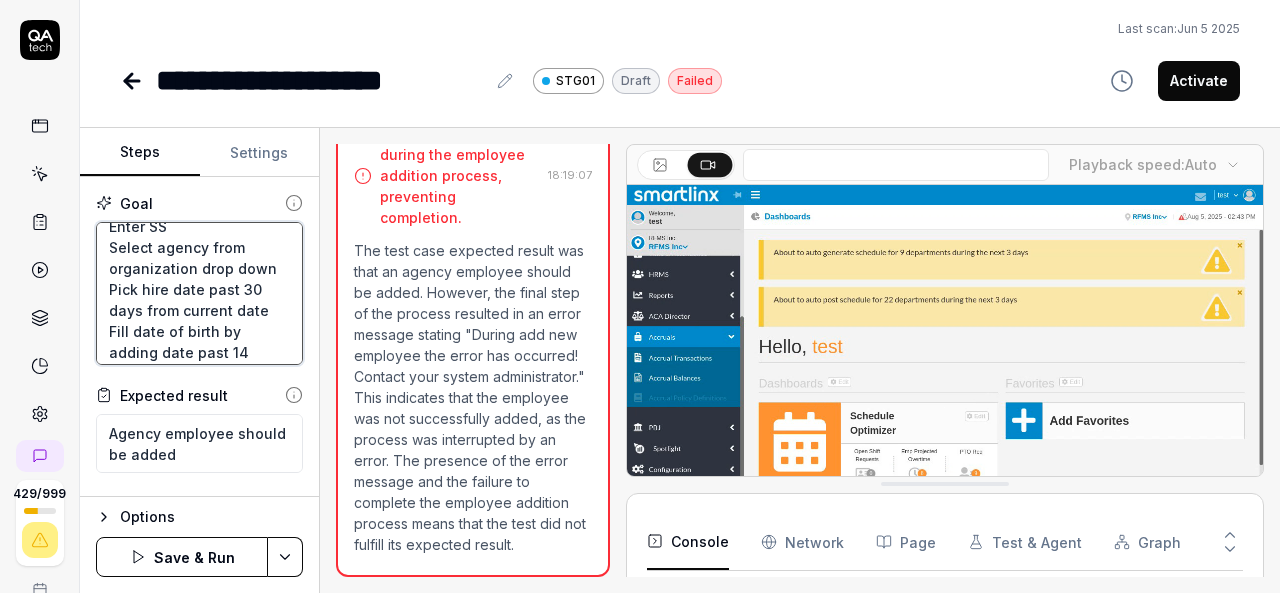type on "Login to application.
Navigate to employees and add employee
Add random employee by filling all required fields
Enter SSN
Select agency from organization drop down
Pick hire date past 30 days from current date
Fill date of birth by adding date past 14 years from the current date
Then click on next button and again next and generate badge id and click on finish button" 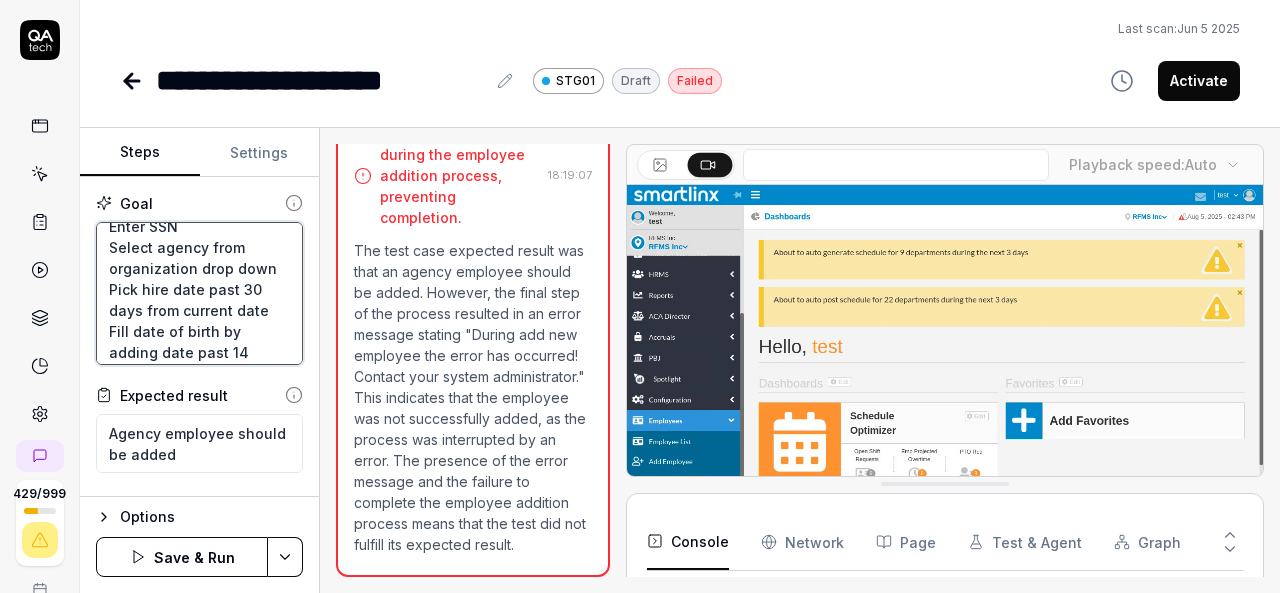 type on "*" 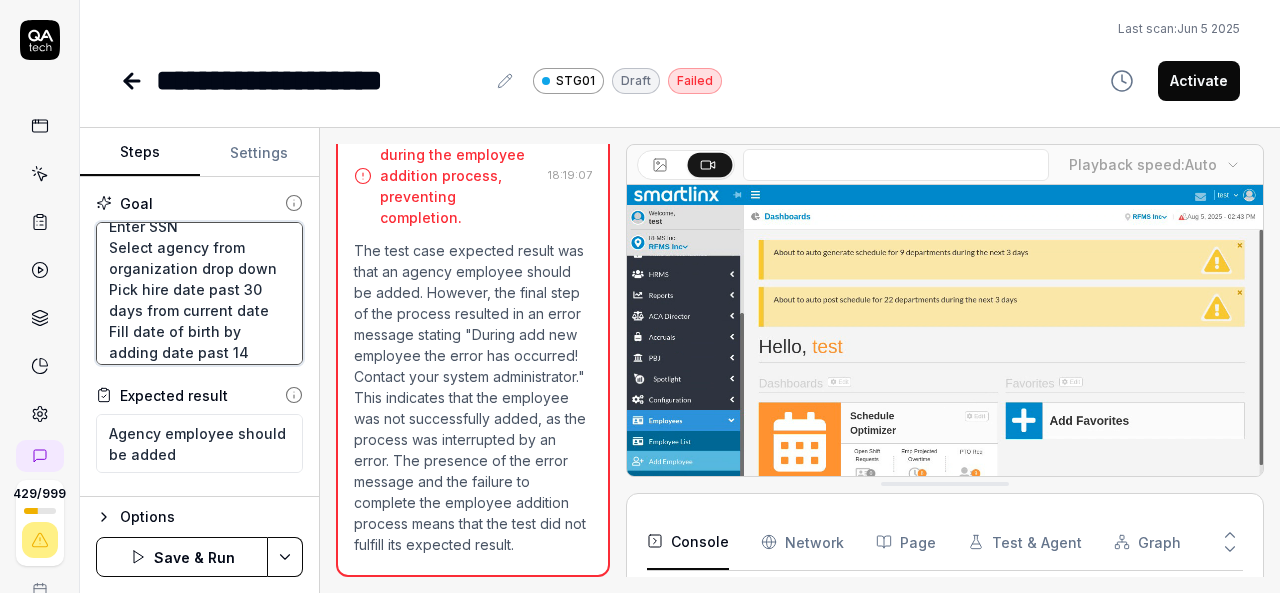 type on "Login to application.
Navigate to employees and add employee
Add random employee by filling all required fields
Enter SSN
Select agency from organization drop down
Pick hire date past 30 days from current date
Fill date of birth by adding date past 14 years from the current date
Then click on next button and again next and generate badge id and click on finish button" 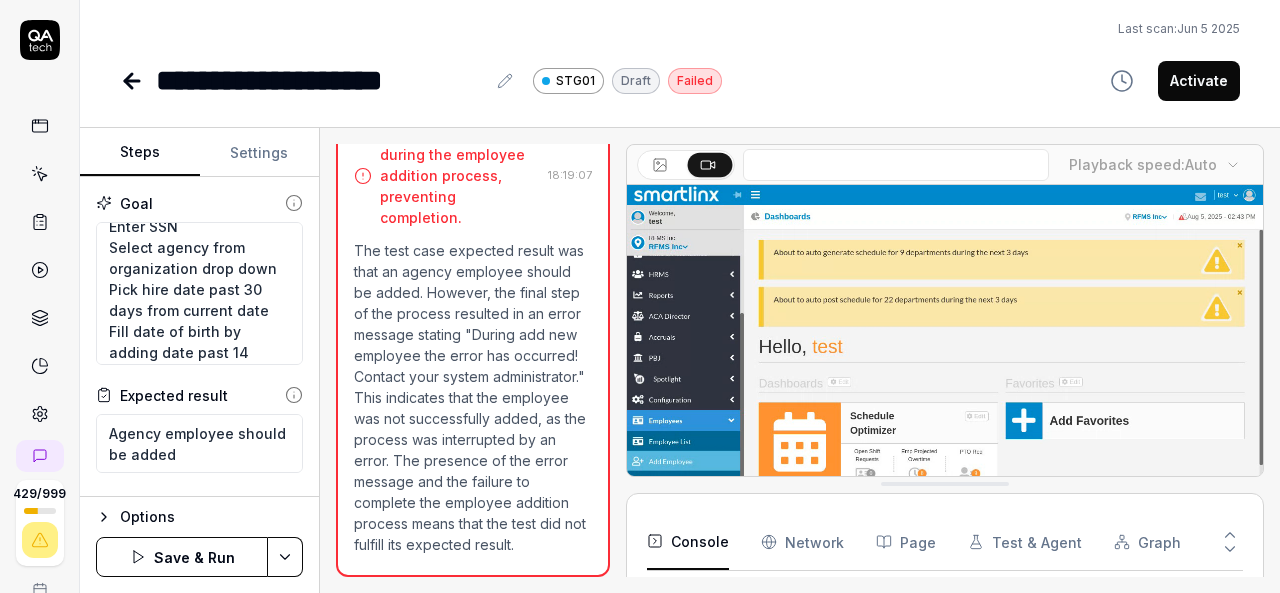 click on "**********" at bounding box center (640, 296) 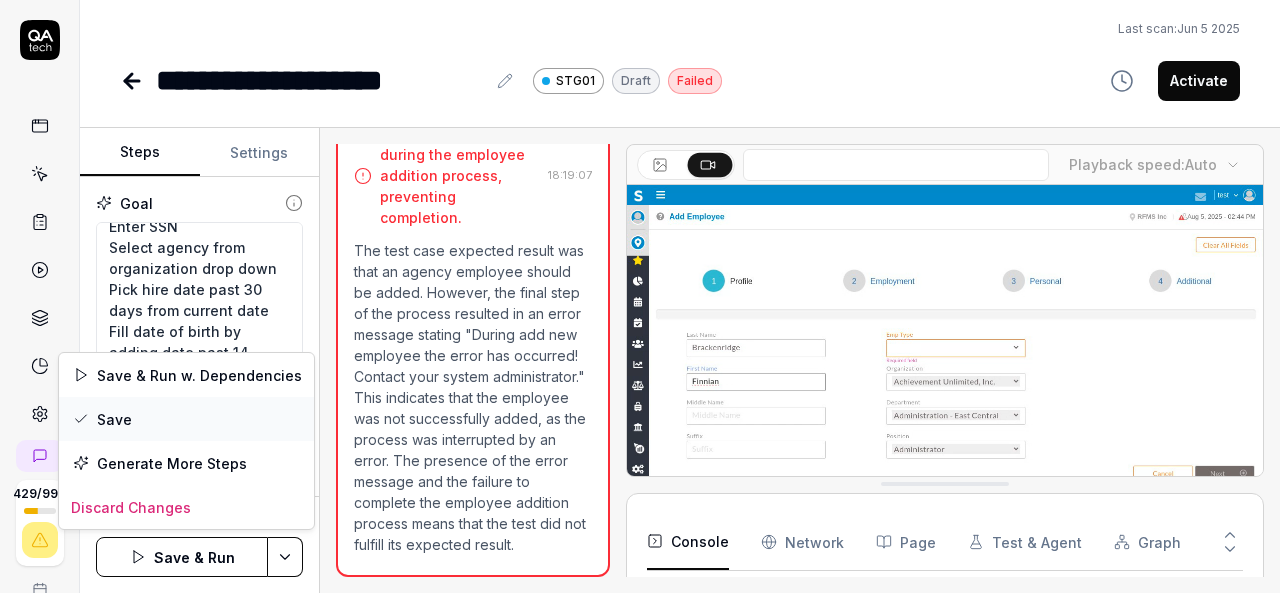 click on "Save" at bounding box center [186, 419] 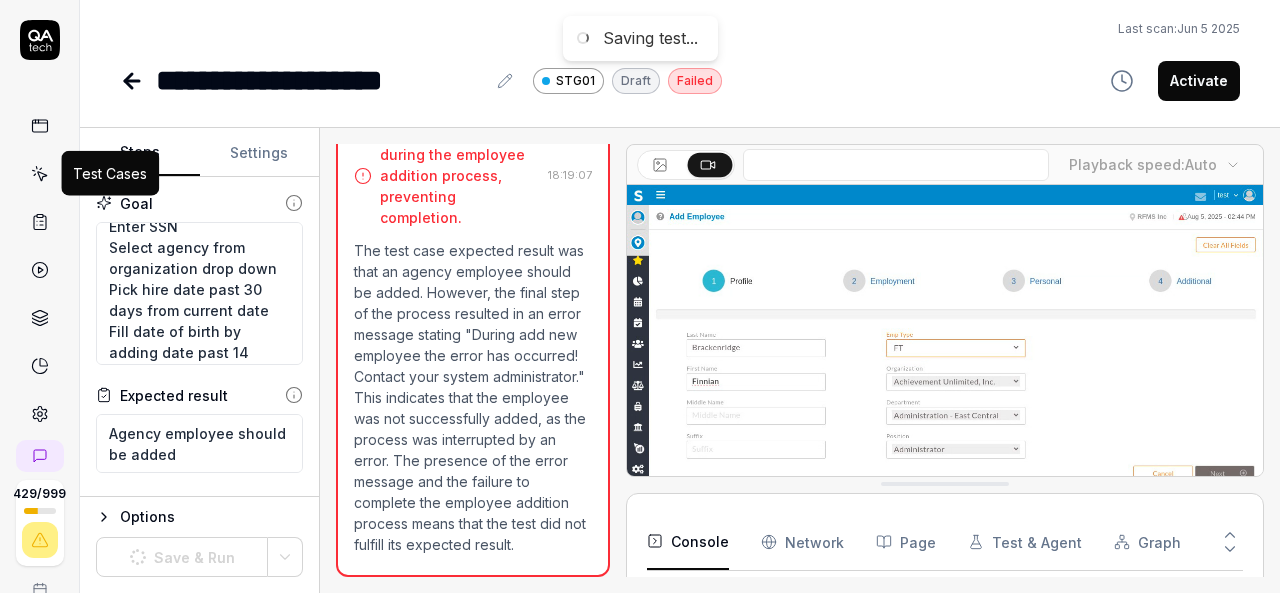 click 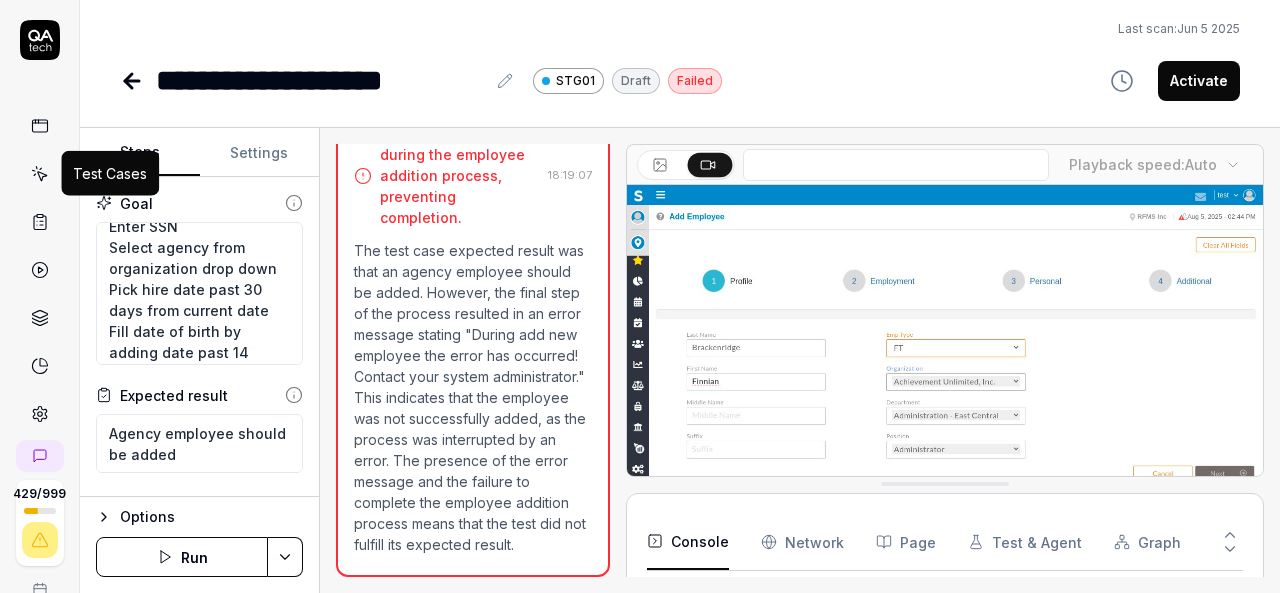 type on "*" 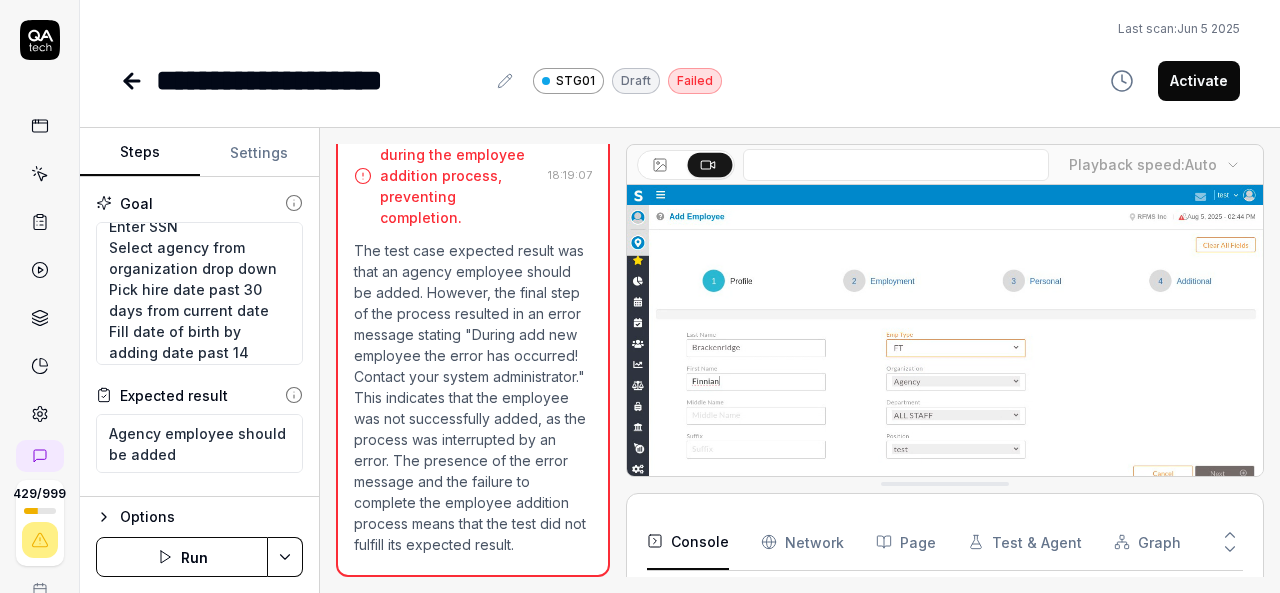 click 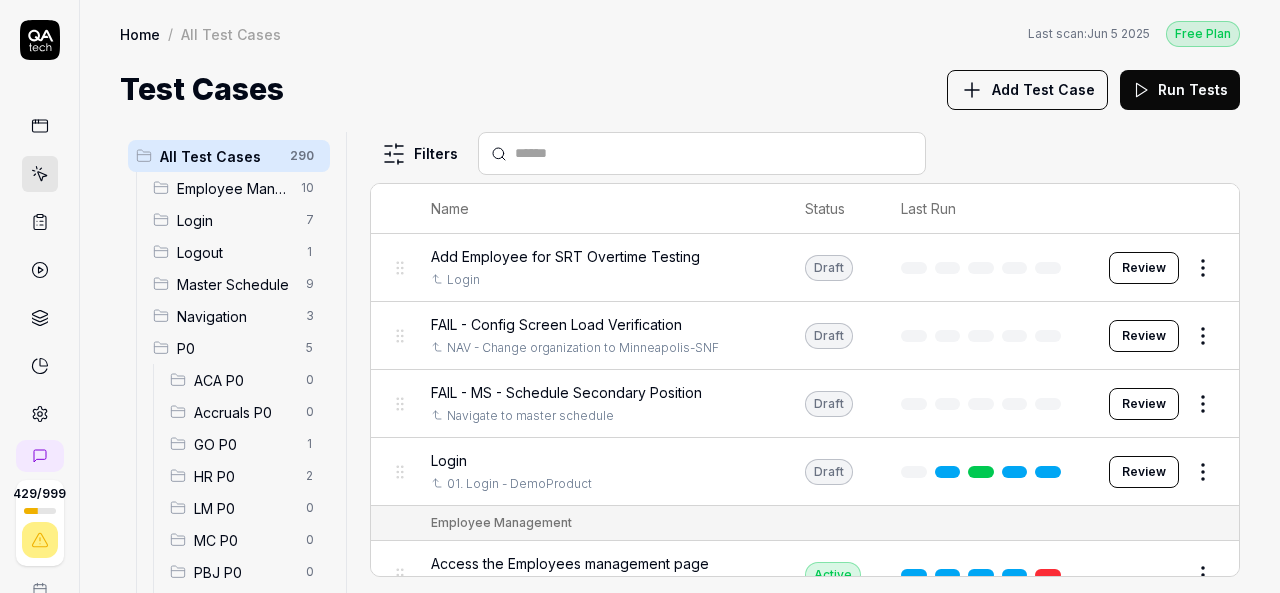 scroll, scrollTop: 100, scrollLeft: 0, axis: vertical 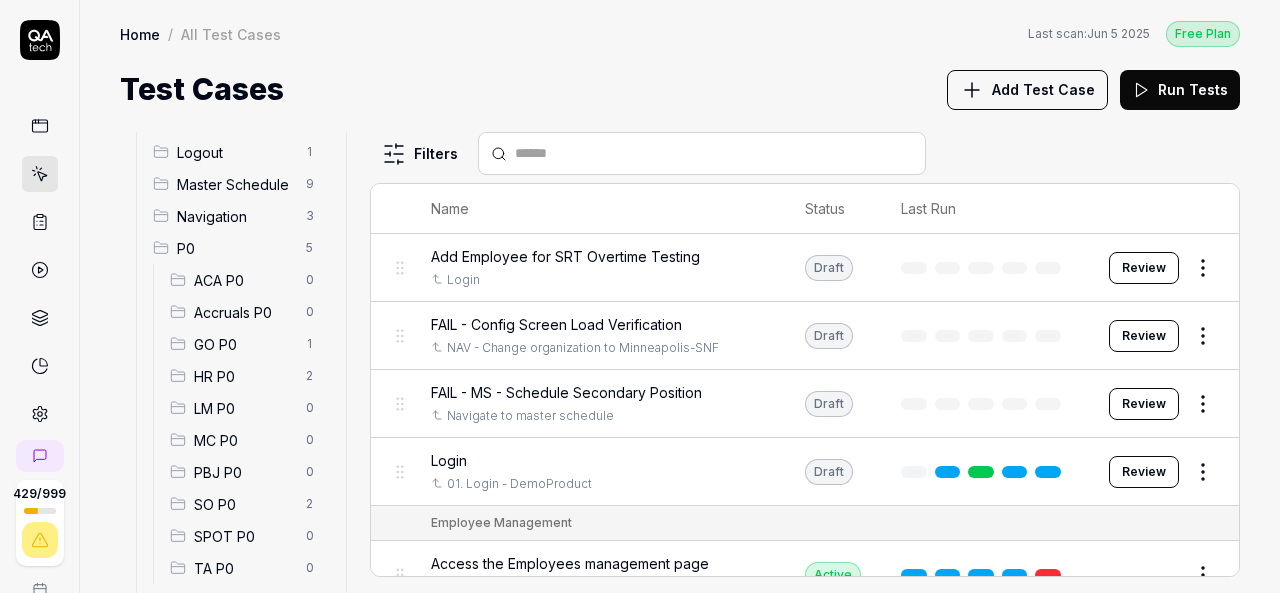 click on "HR P0" at bounding box center (244, 376) 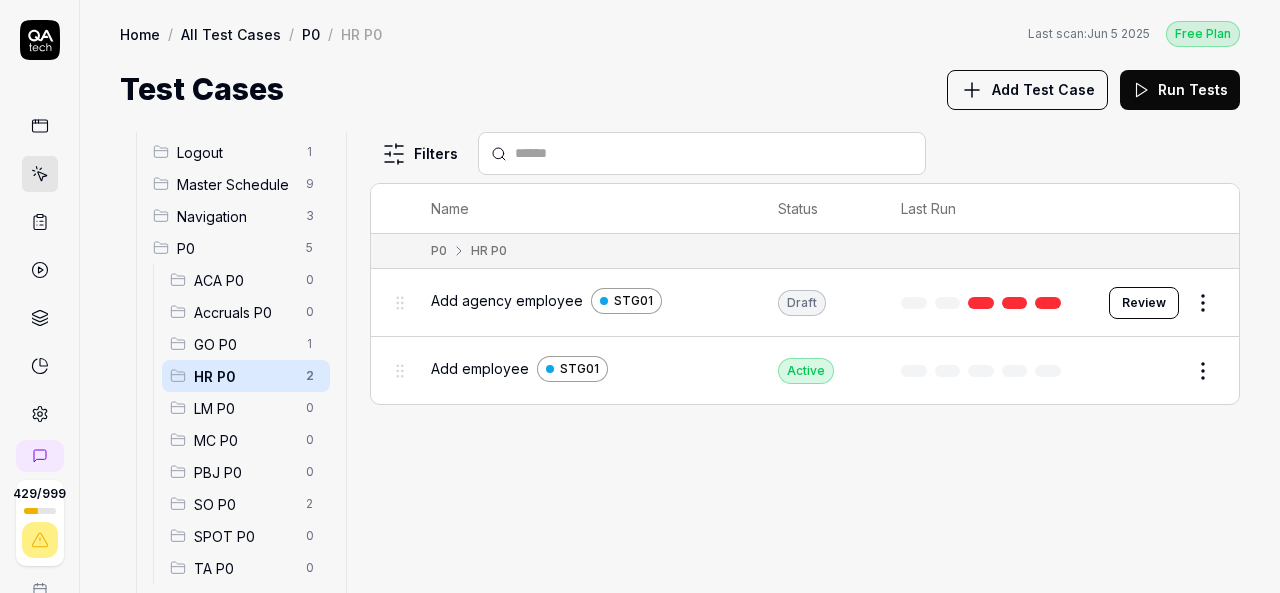 click on "Add agency employee" at bounding box center [507, 300] 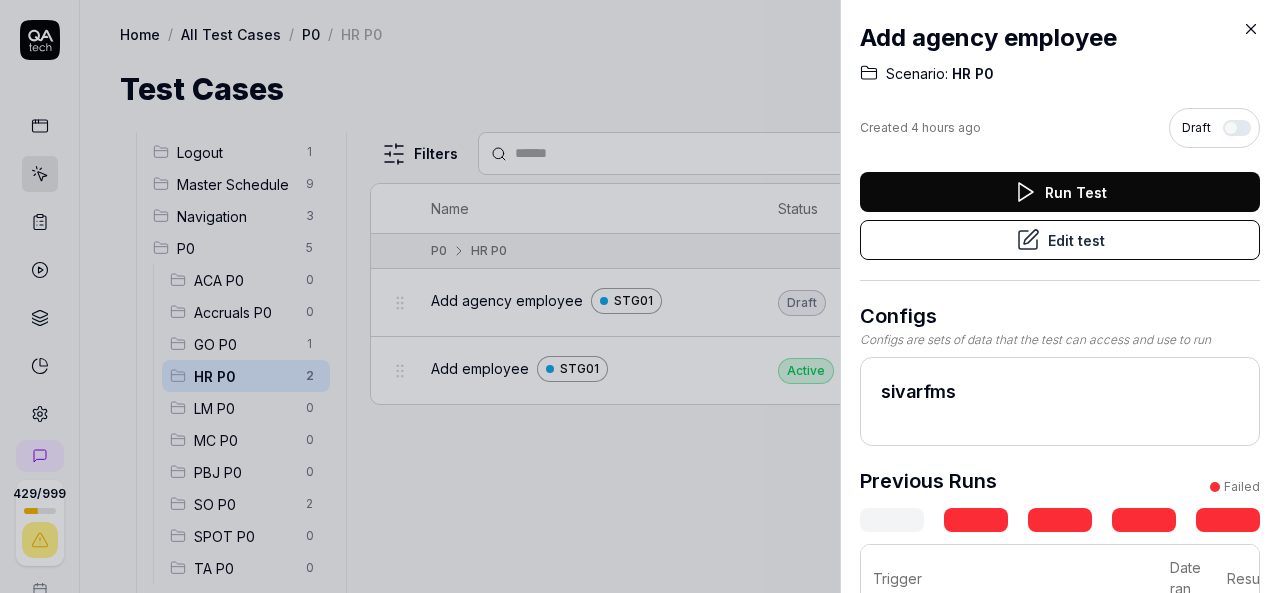 click 